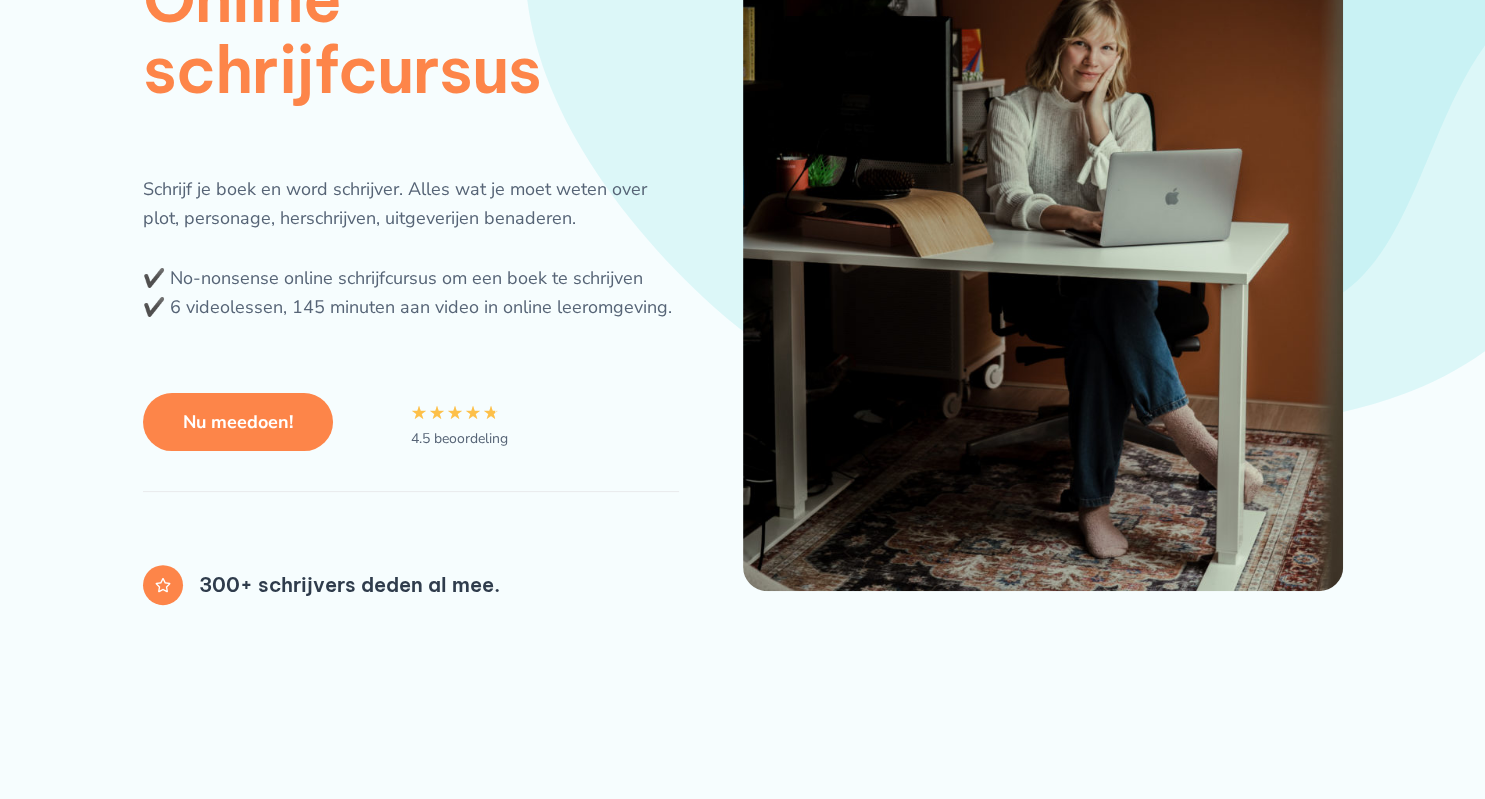 scroll, scrollTop: 316, scrollLeft: 0, axis: vertical 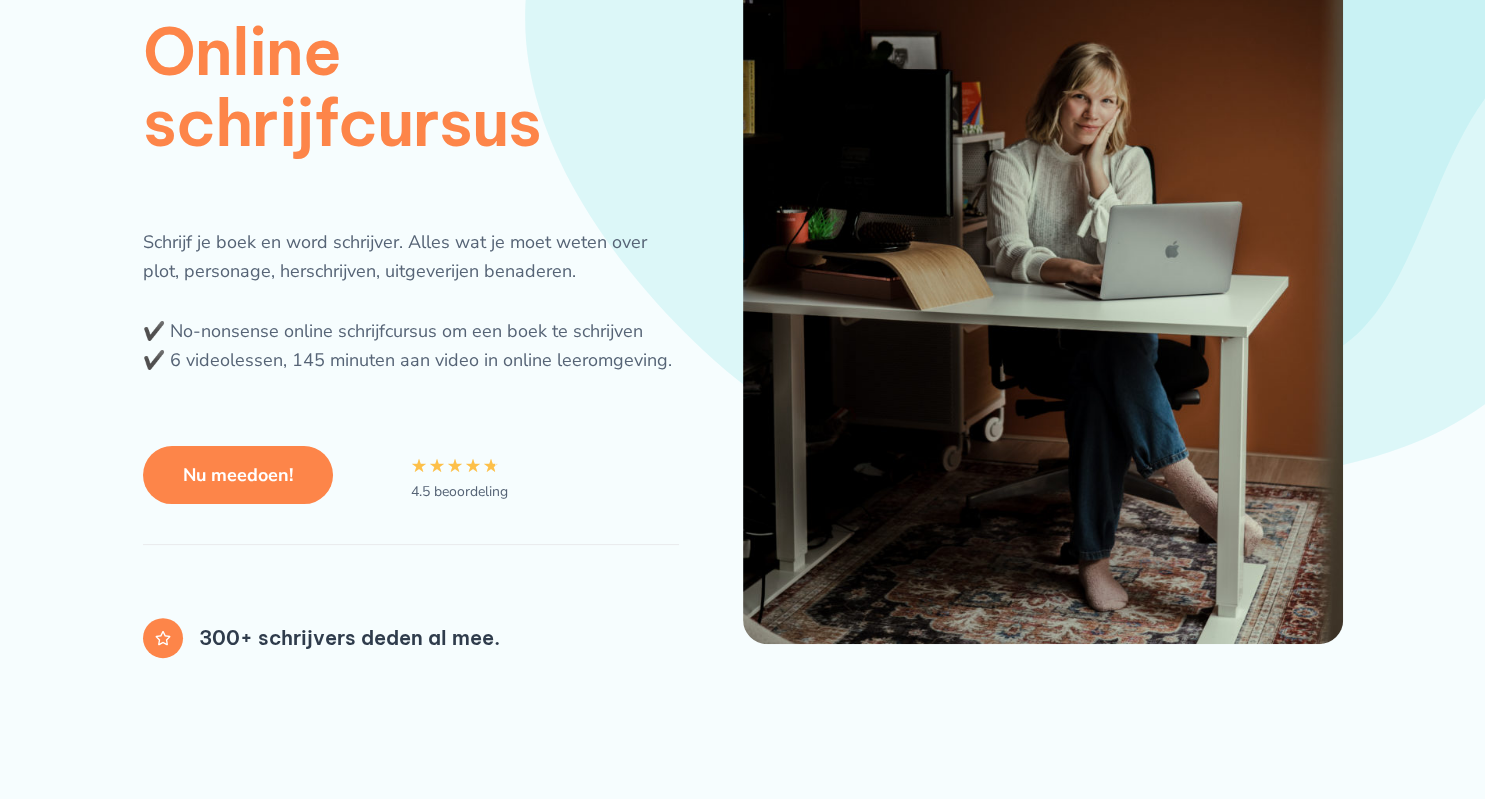 click on "Nu meedoen!" at bounding box center (238, 475) 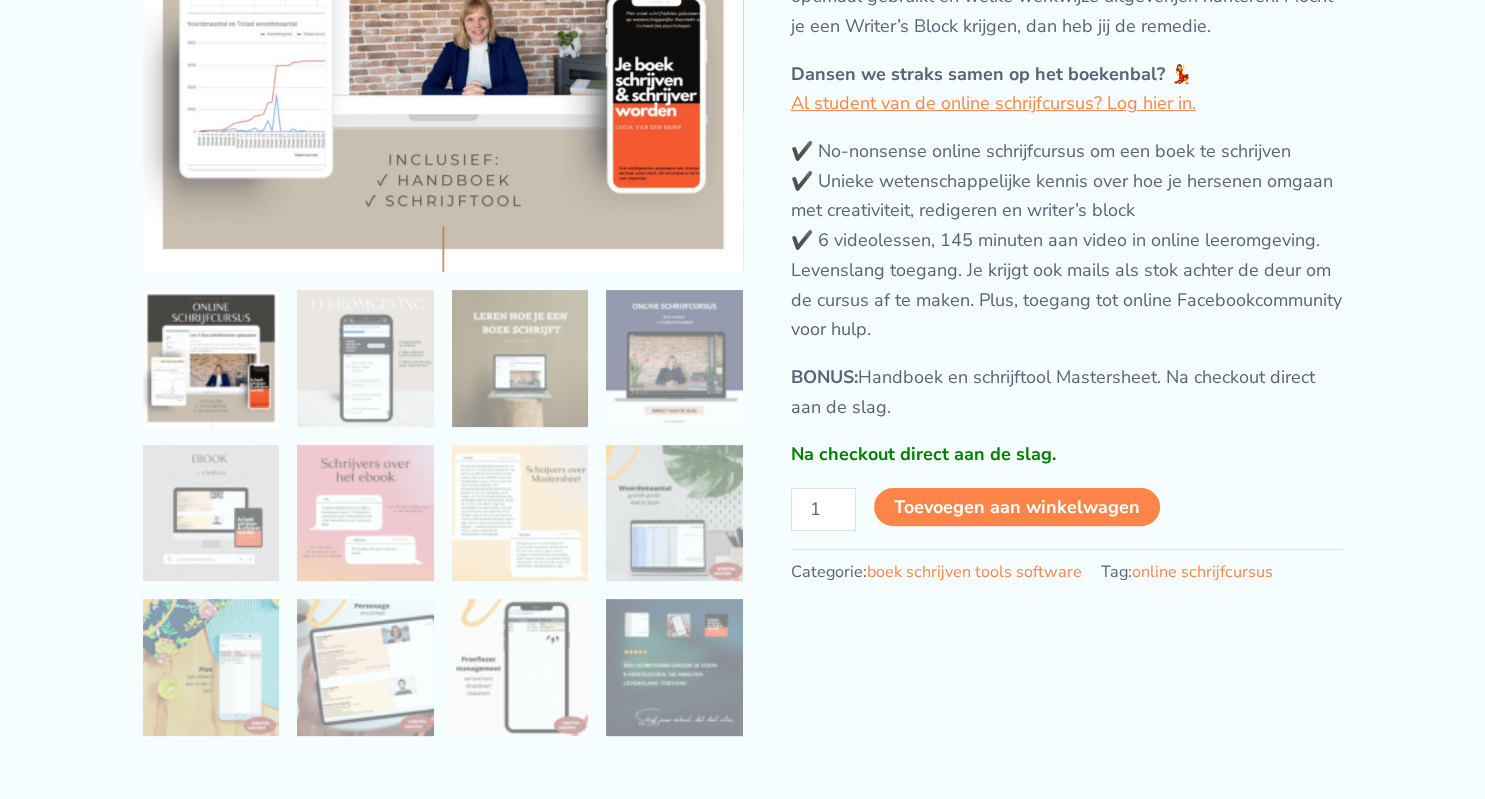 scroll, scrollTop: 528, scrollLeft: 0, axis: vertical 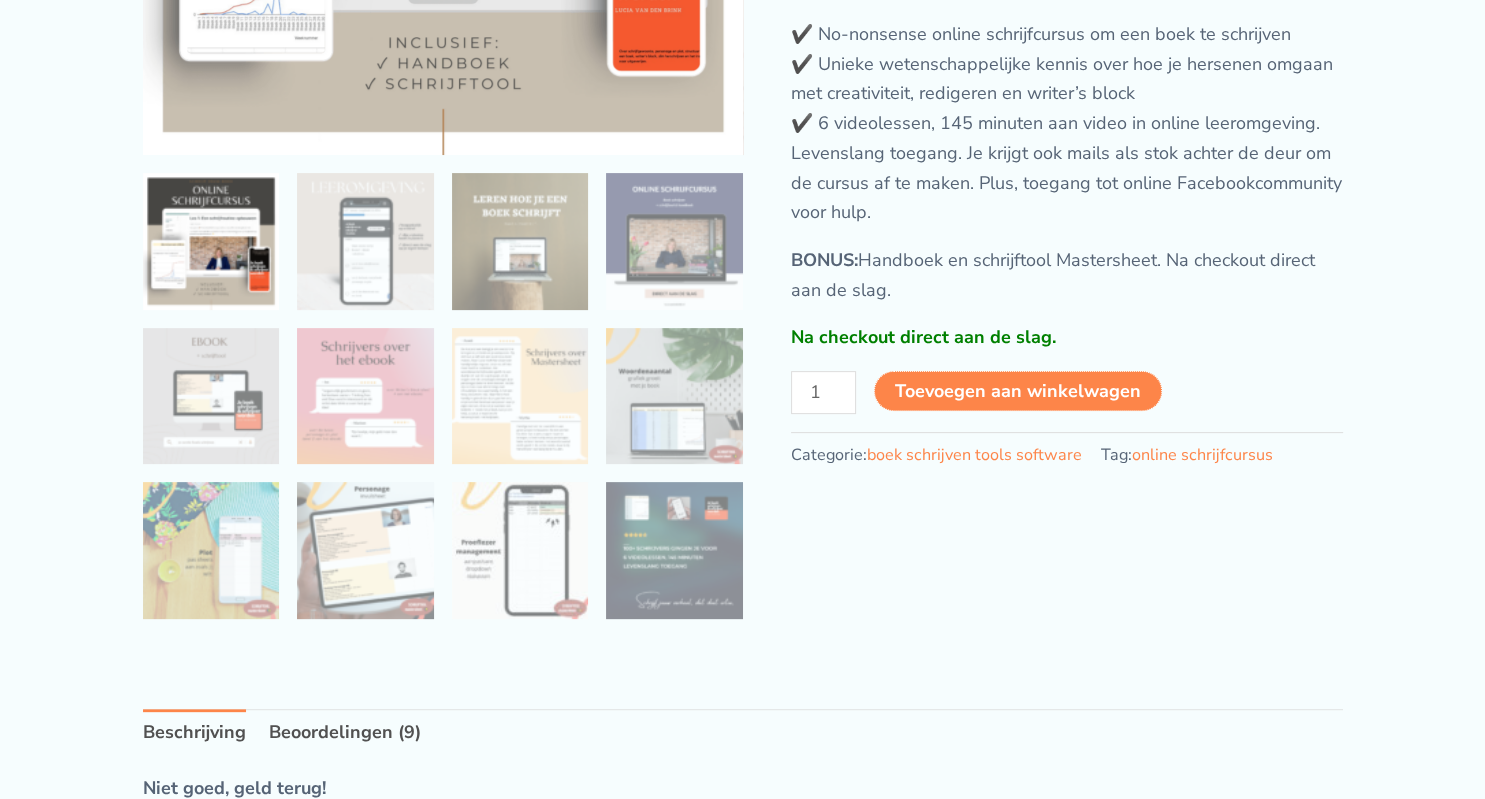click on "Toevoegen aan winkelwagen" at bounding box center [1018, 391] 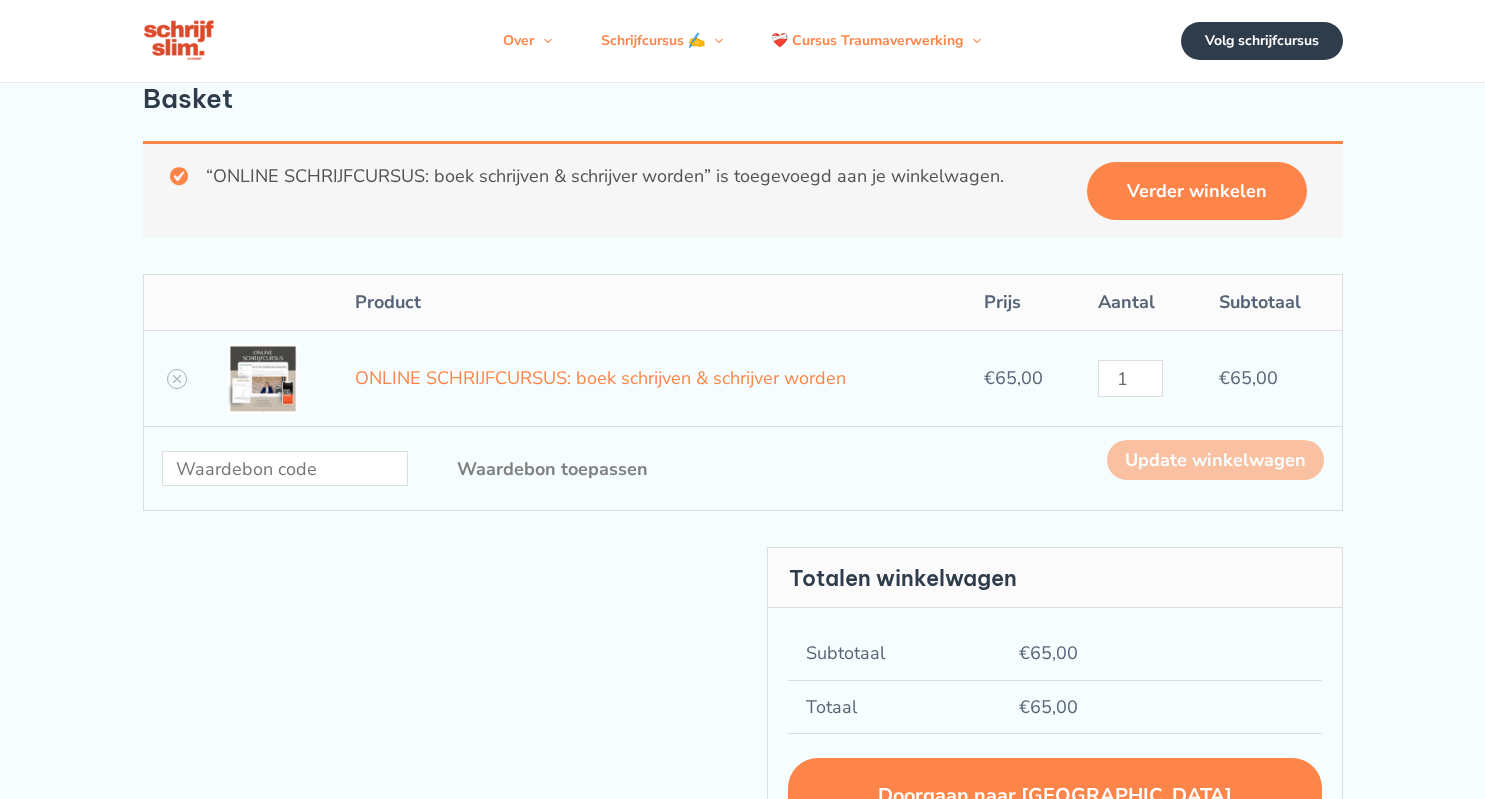 scroll, scrollTop: 0, scrollLeft: 0, axis: both 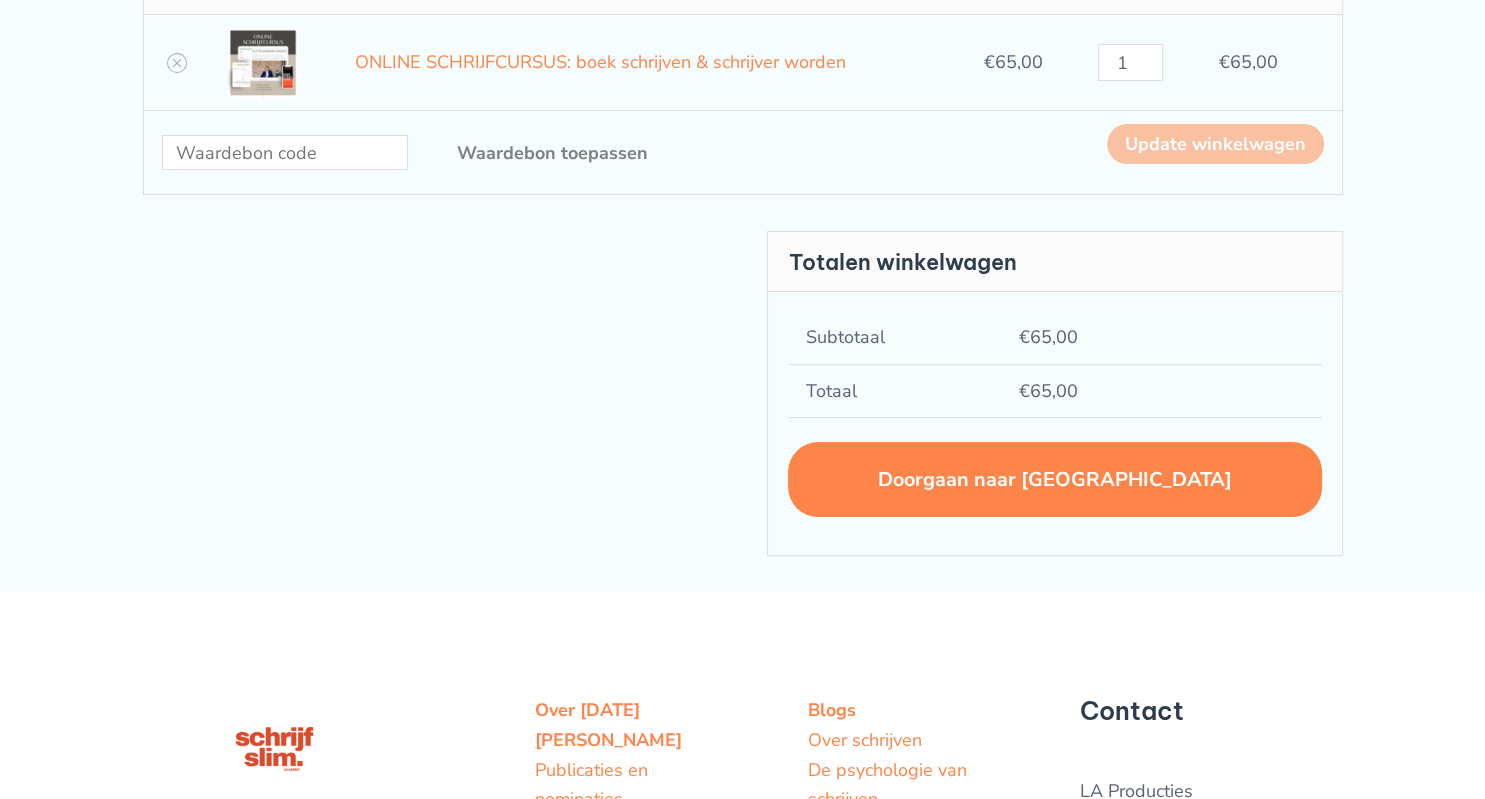 click on "Doorgaan naar afrekenen" at bounding box center [1055, 479] 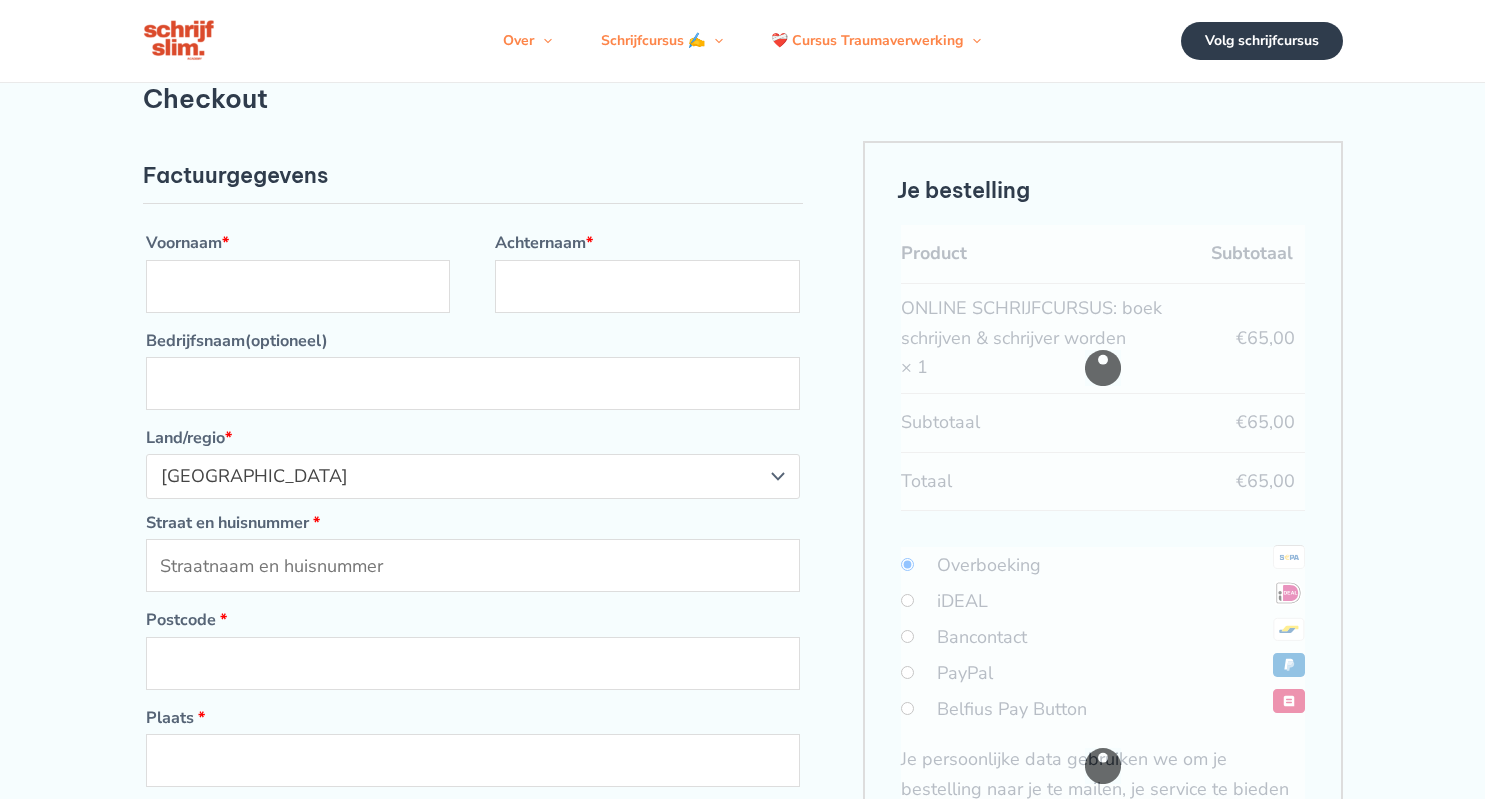 scroll, scrollTop: 0, scrollLeft: 0, axis: both 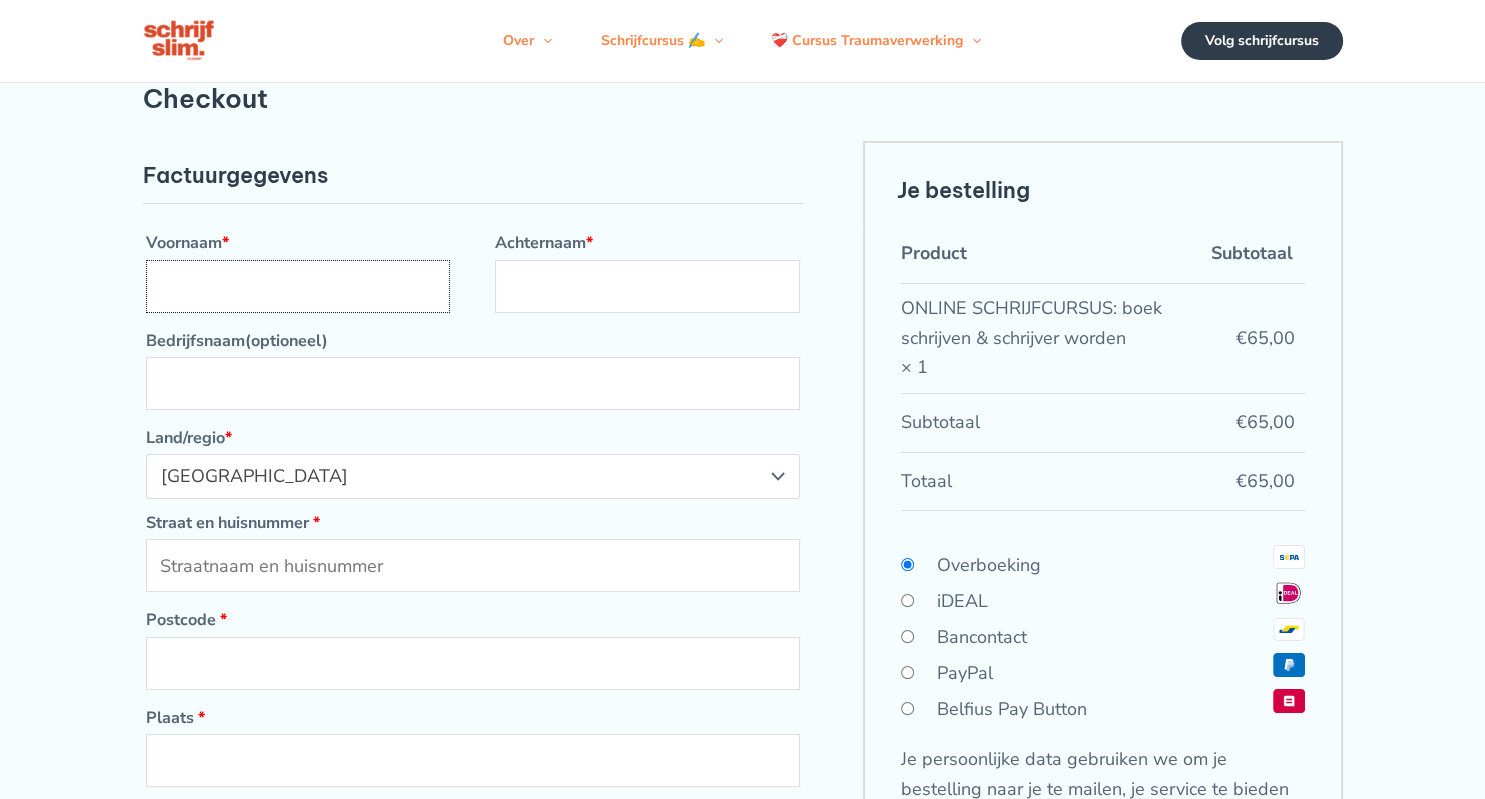 click on "Voornaam  *" at bounding box center (298, 286) 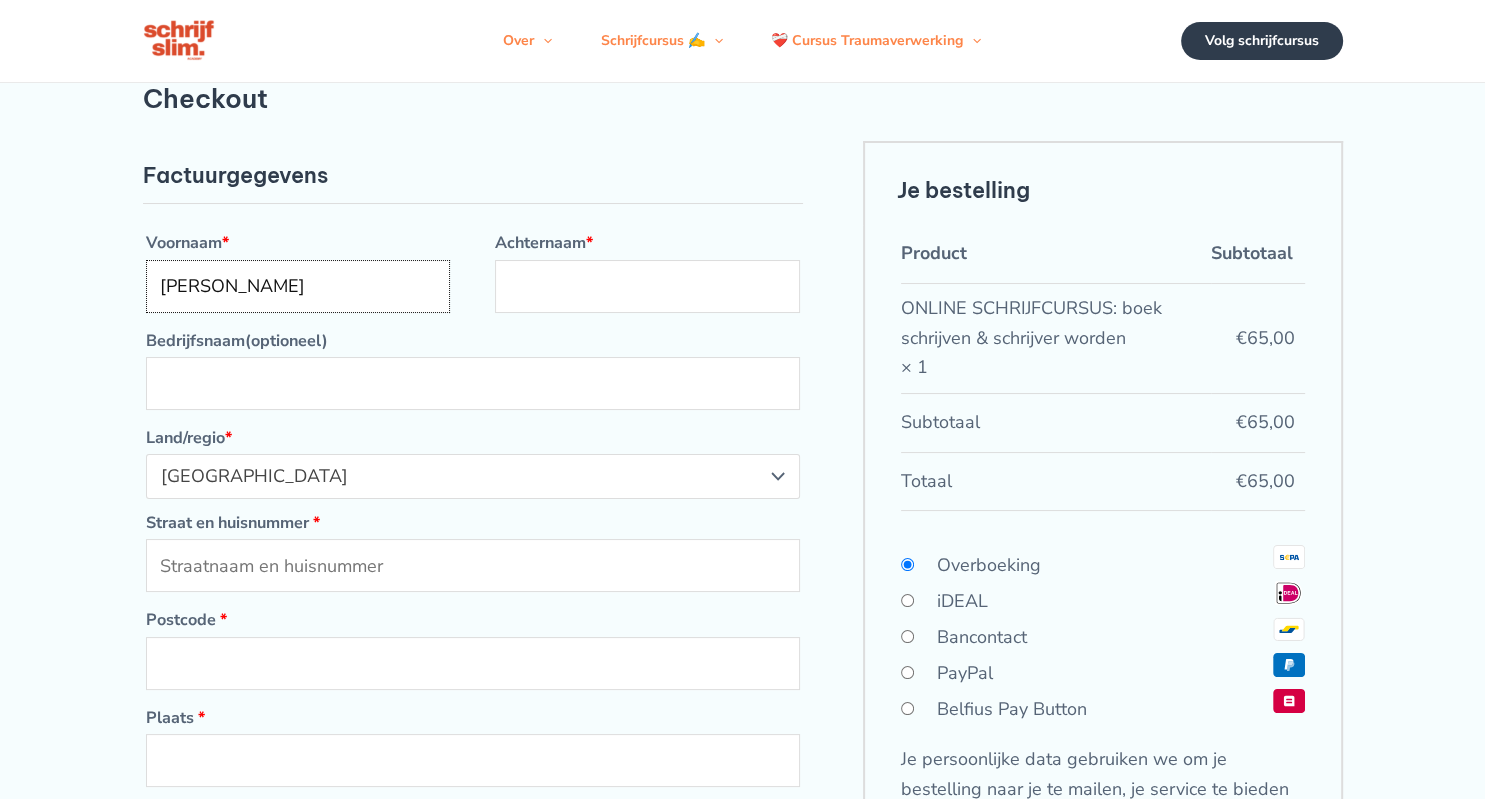 type on "Paul" 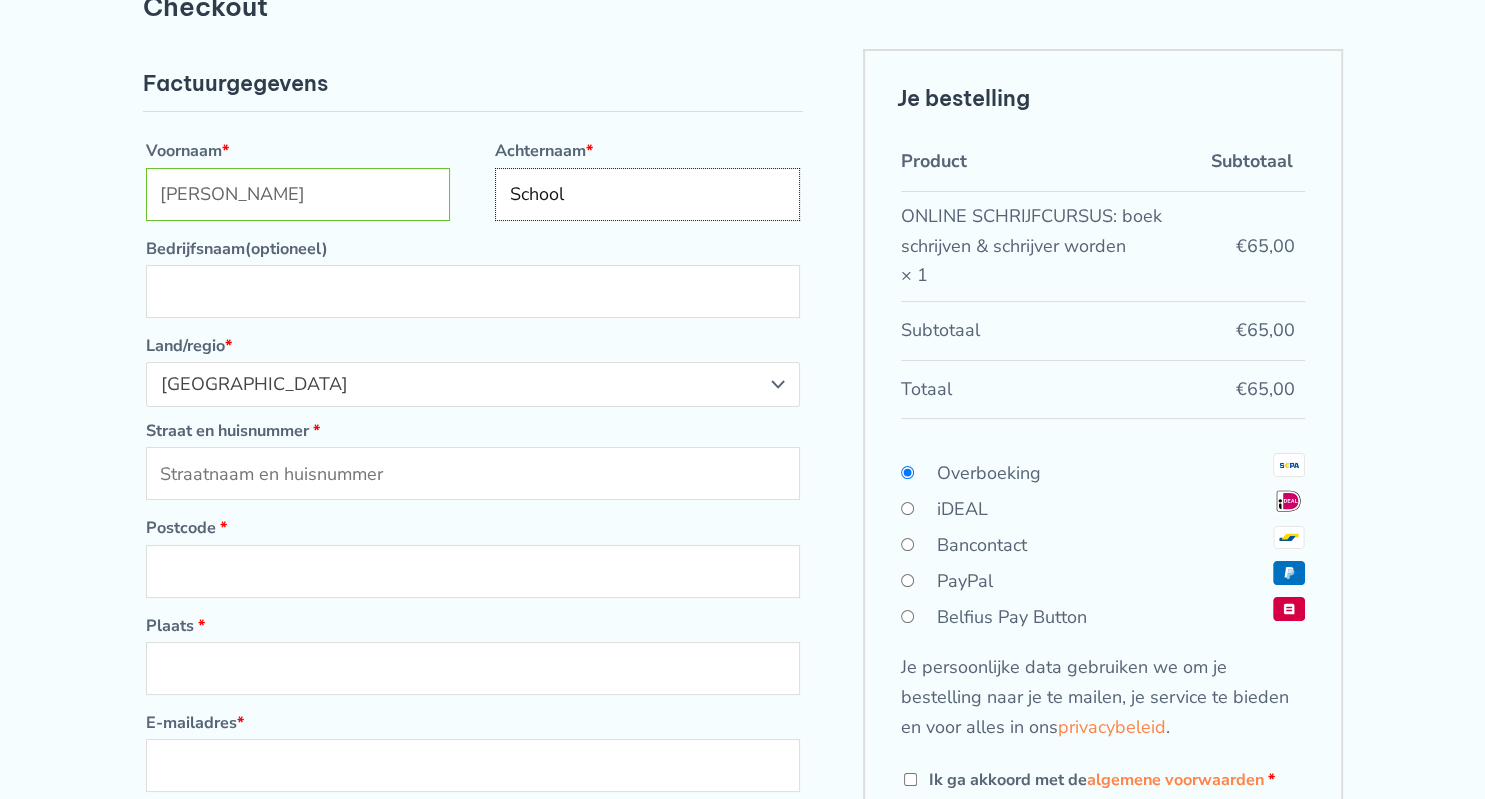 scroll, scrollTop: 211, scrollLeft: 0, axis: vertical 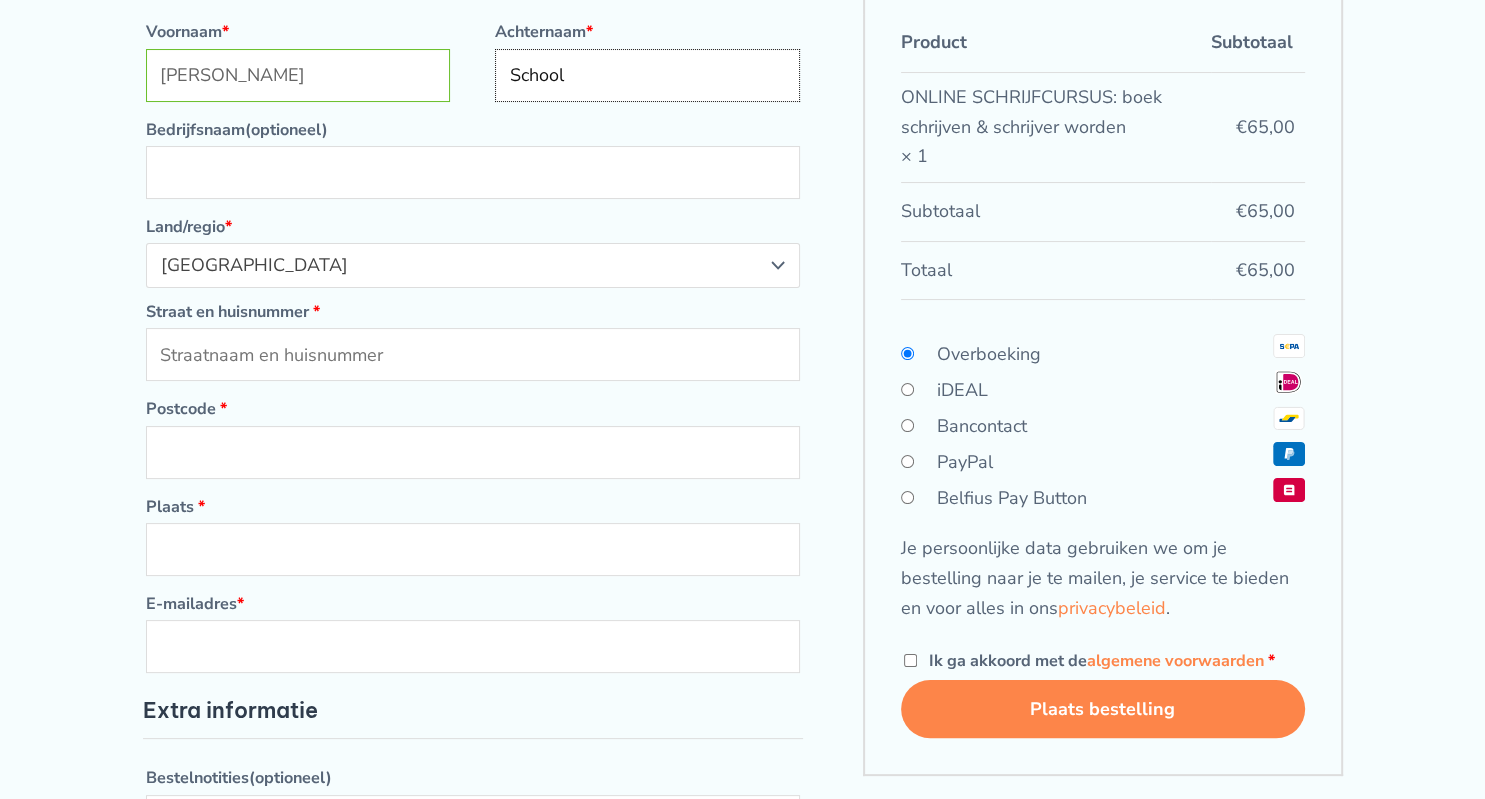 type on "School" 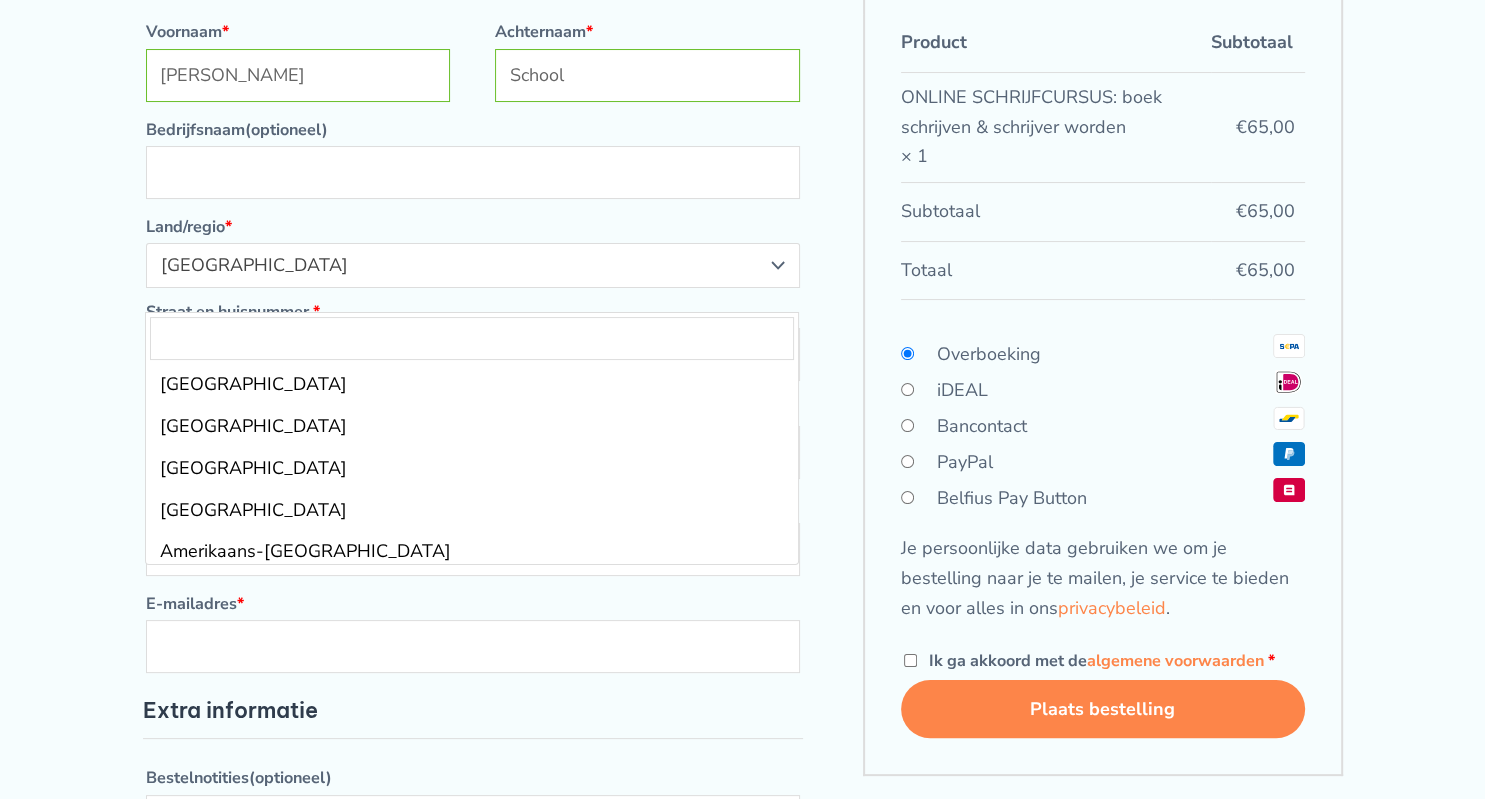 click on "Nederland" at bounding box center [462, 265] 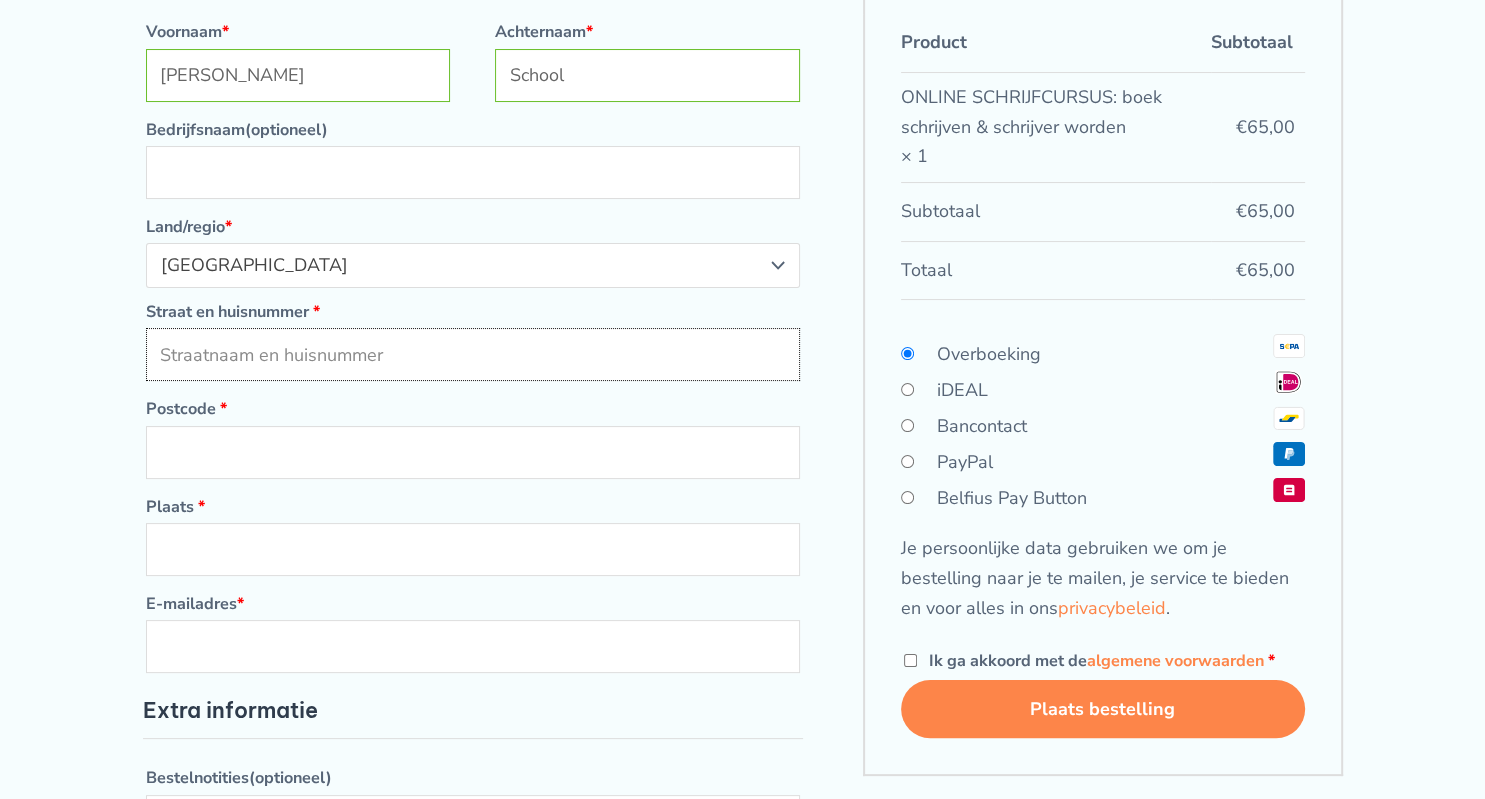 click on "Straat en huisnummer   *" at bounding box center [473, 354] 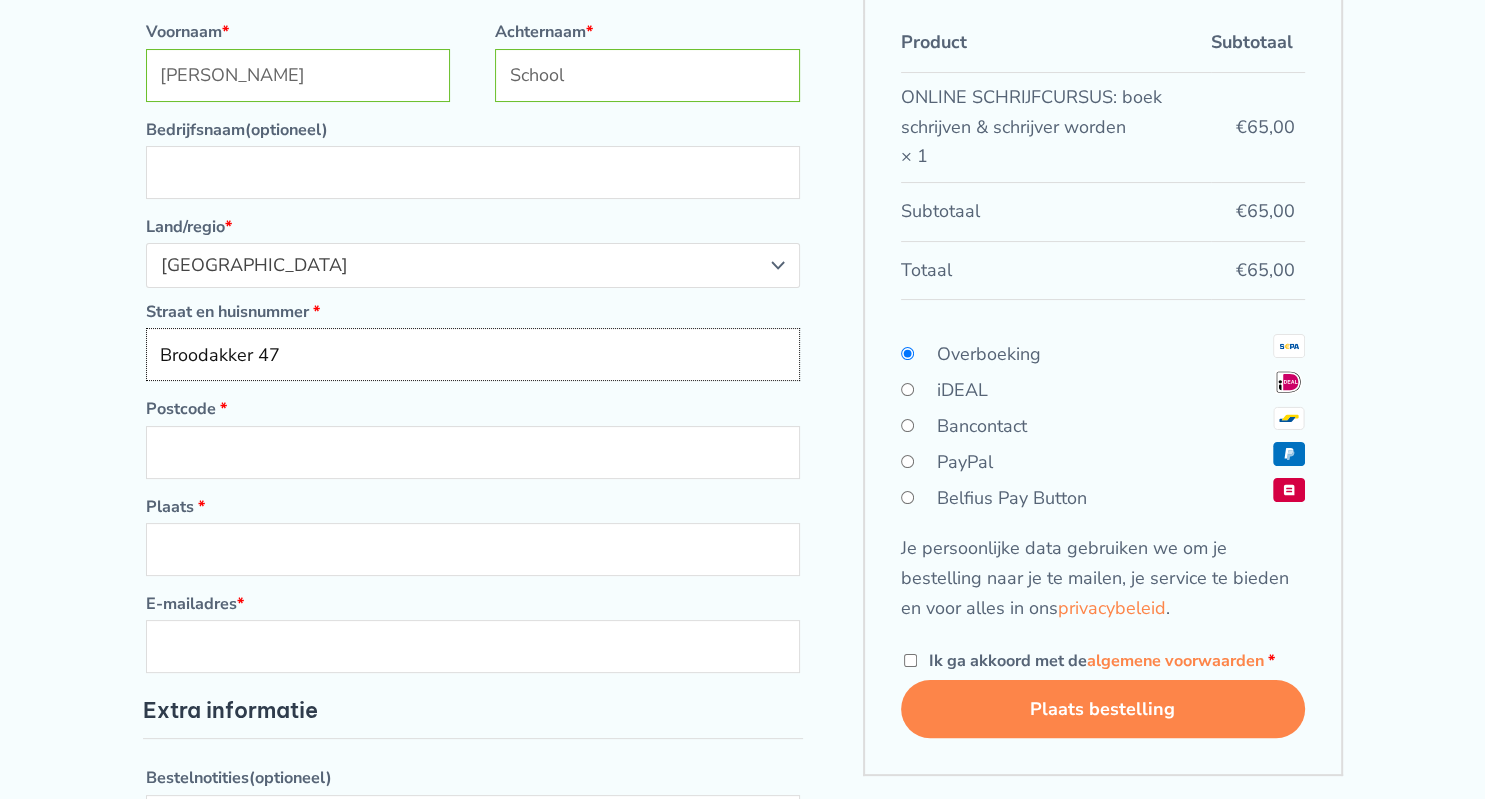 type on "Broodakker 47" 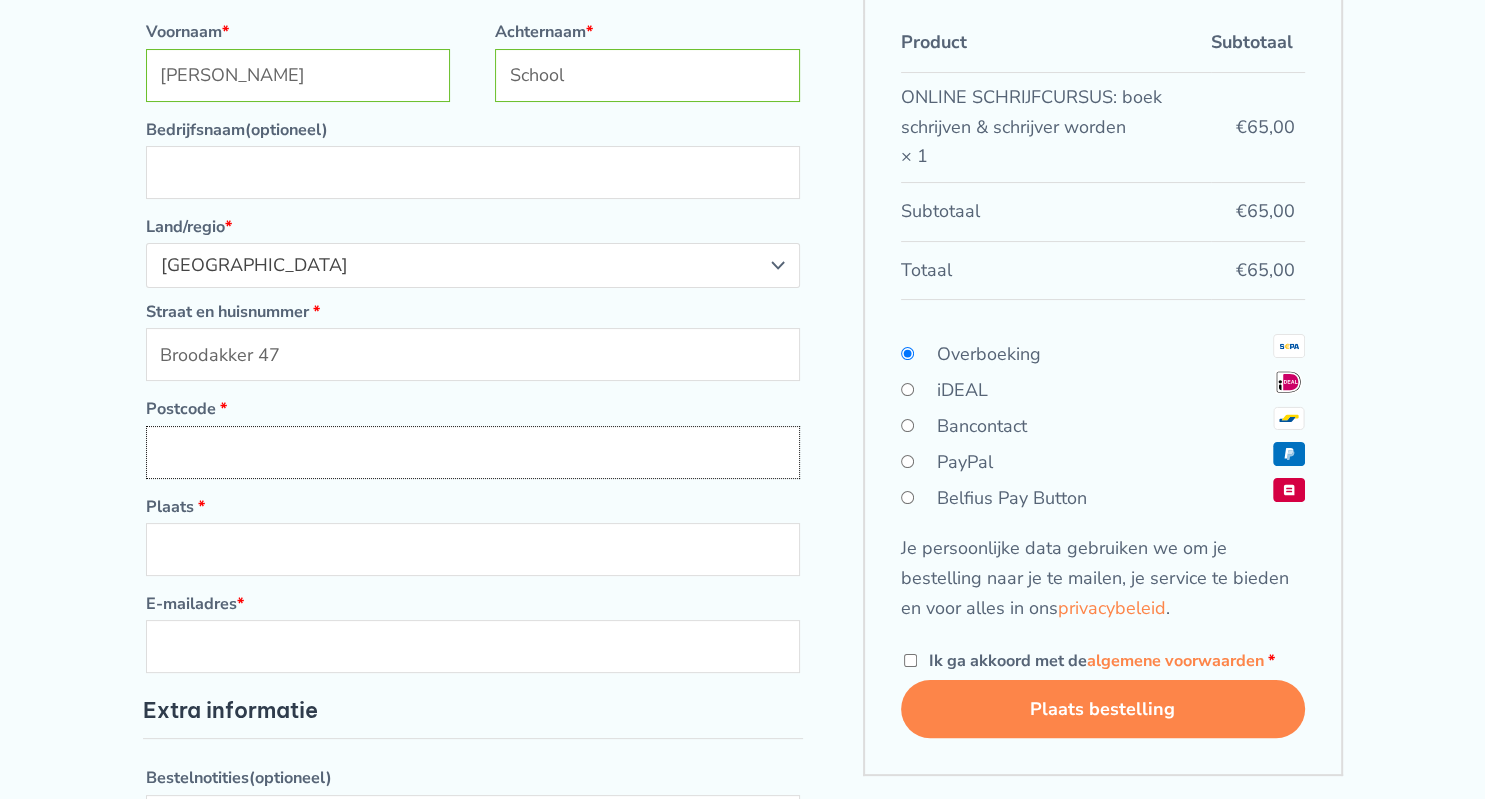 click on "Postcode   *" at bounding box center (473, 452) 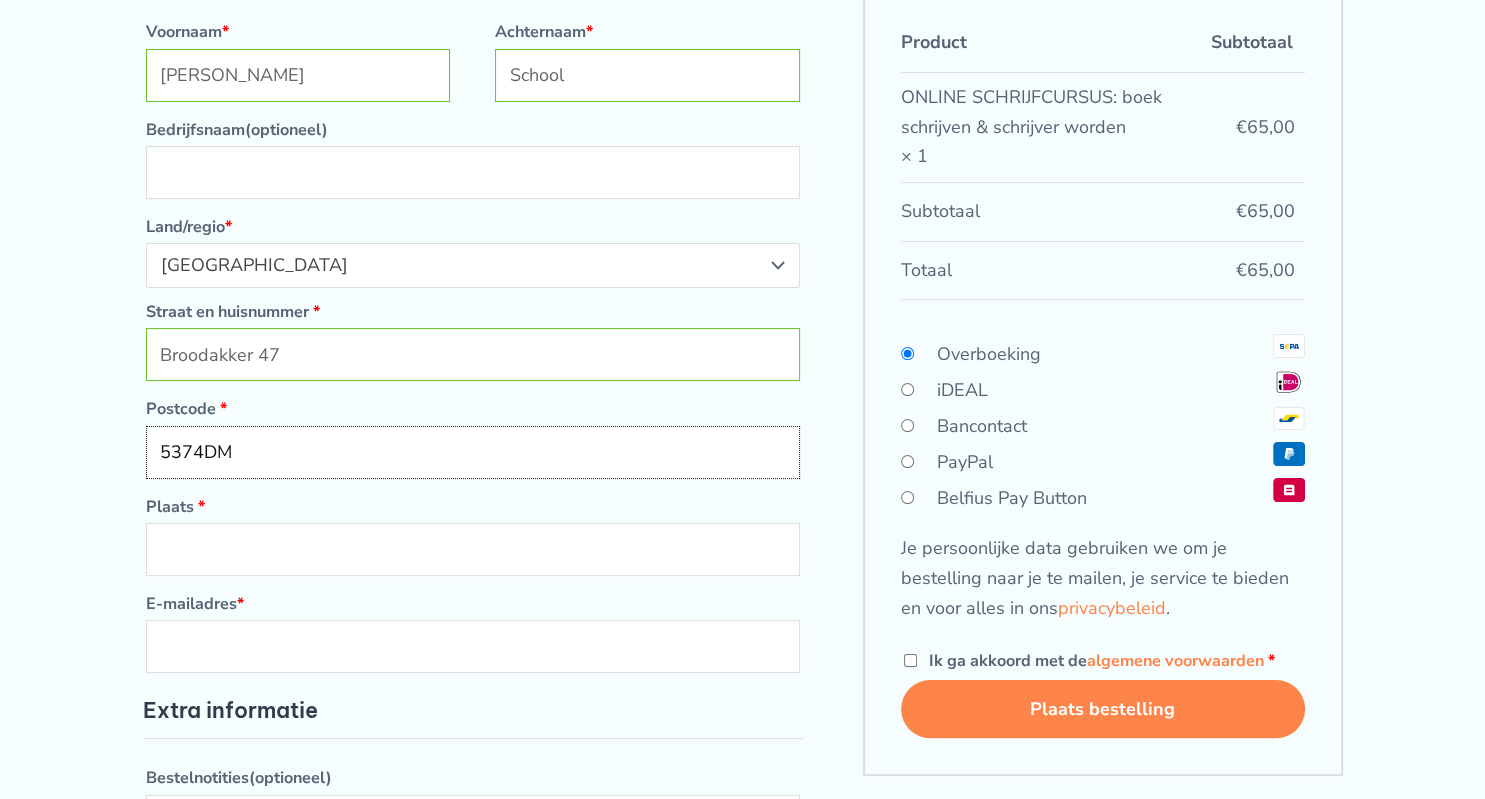 type on "5374DM" 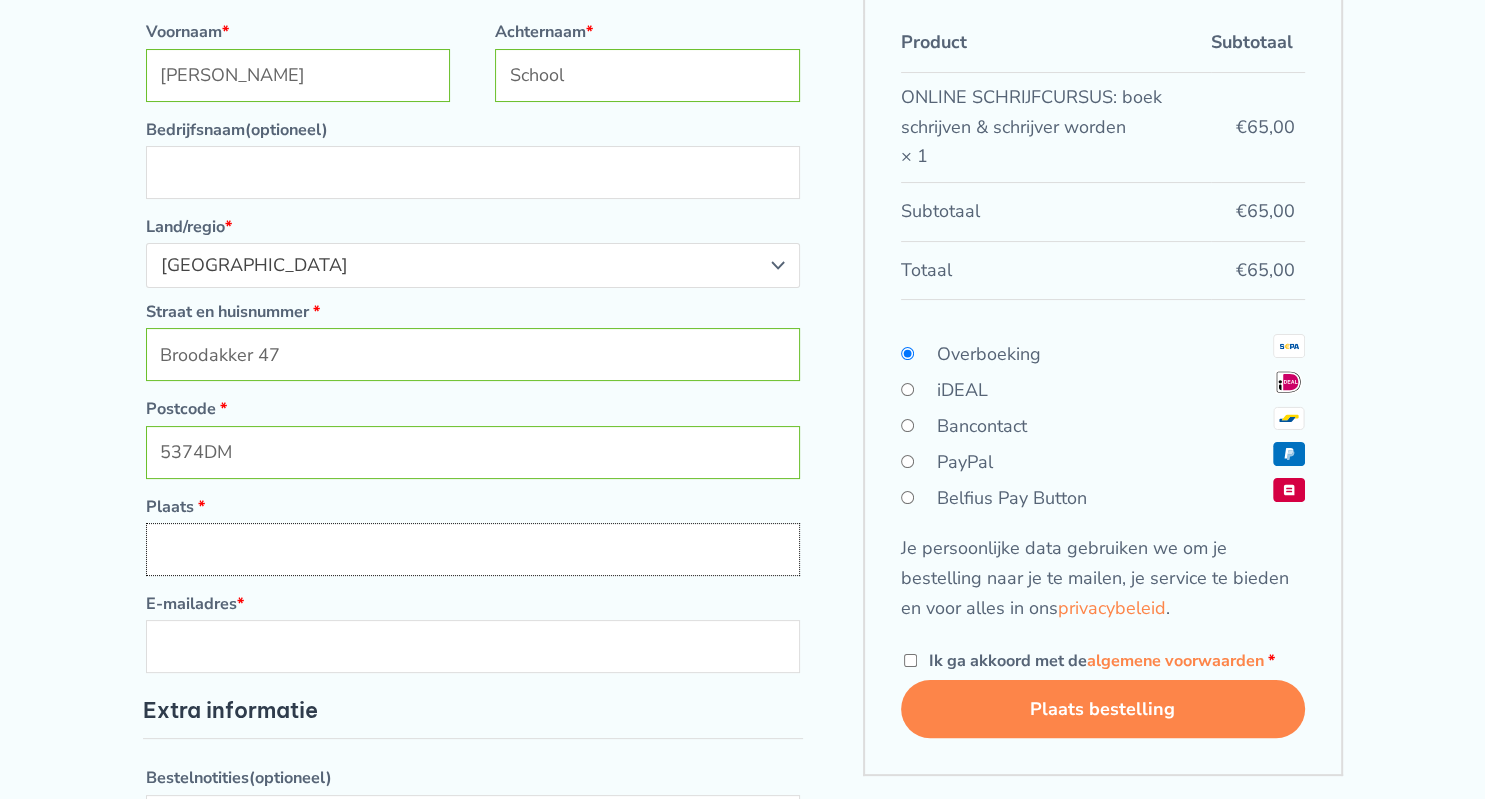 click on "Plaats   *" at bounding box center (473, 549) 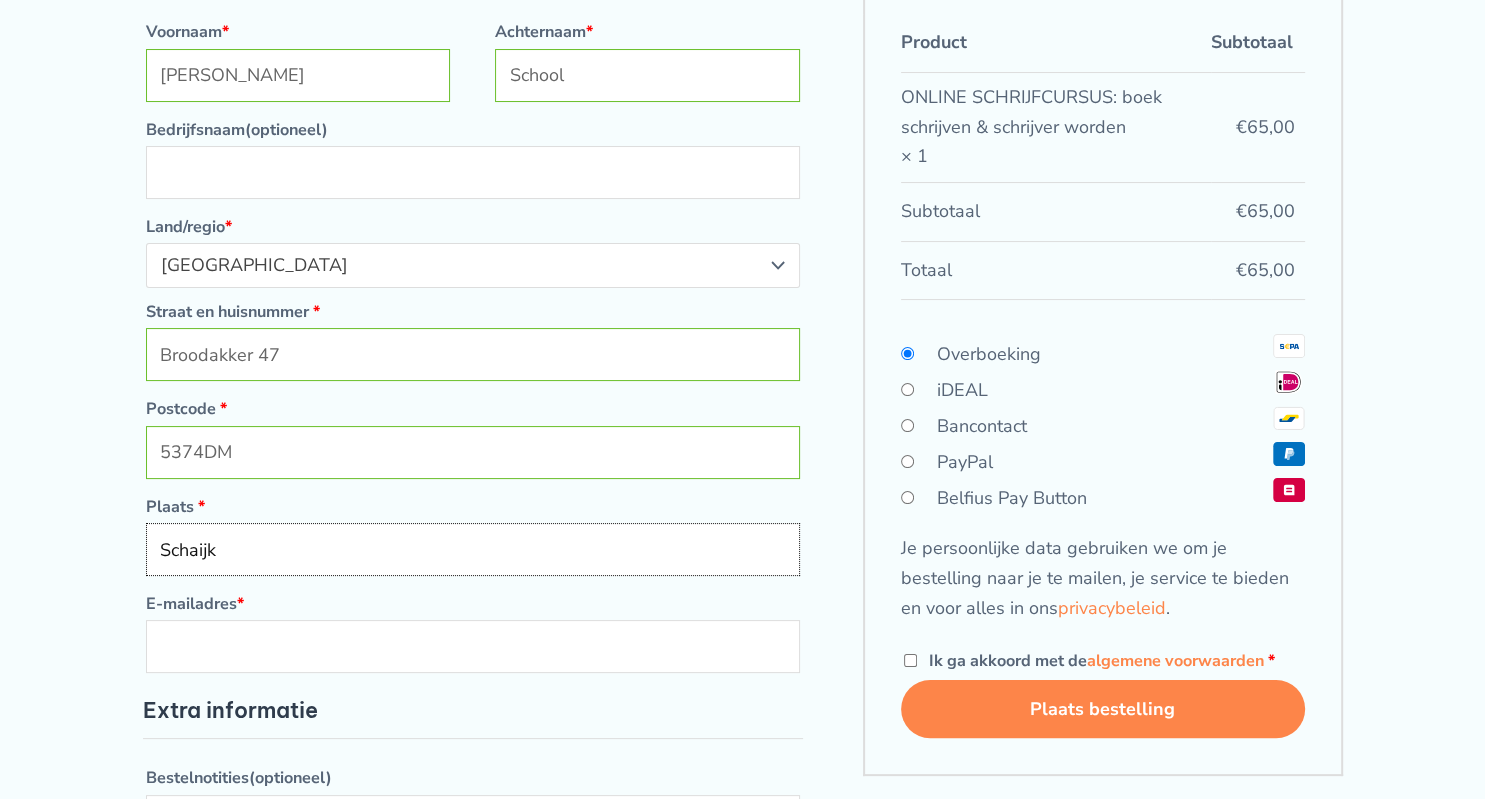 type on "Schaijk" 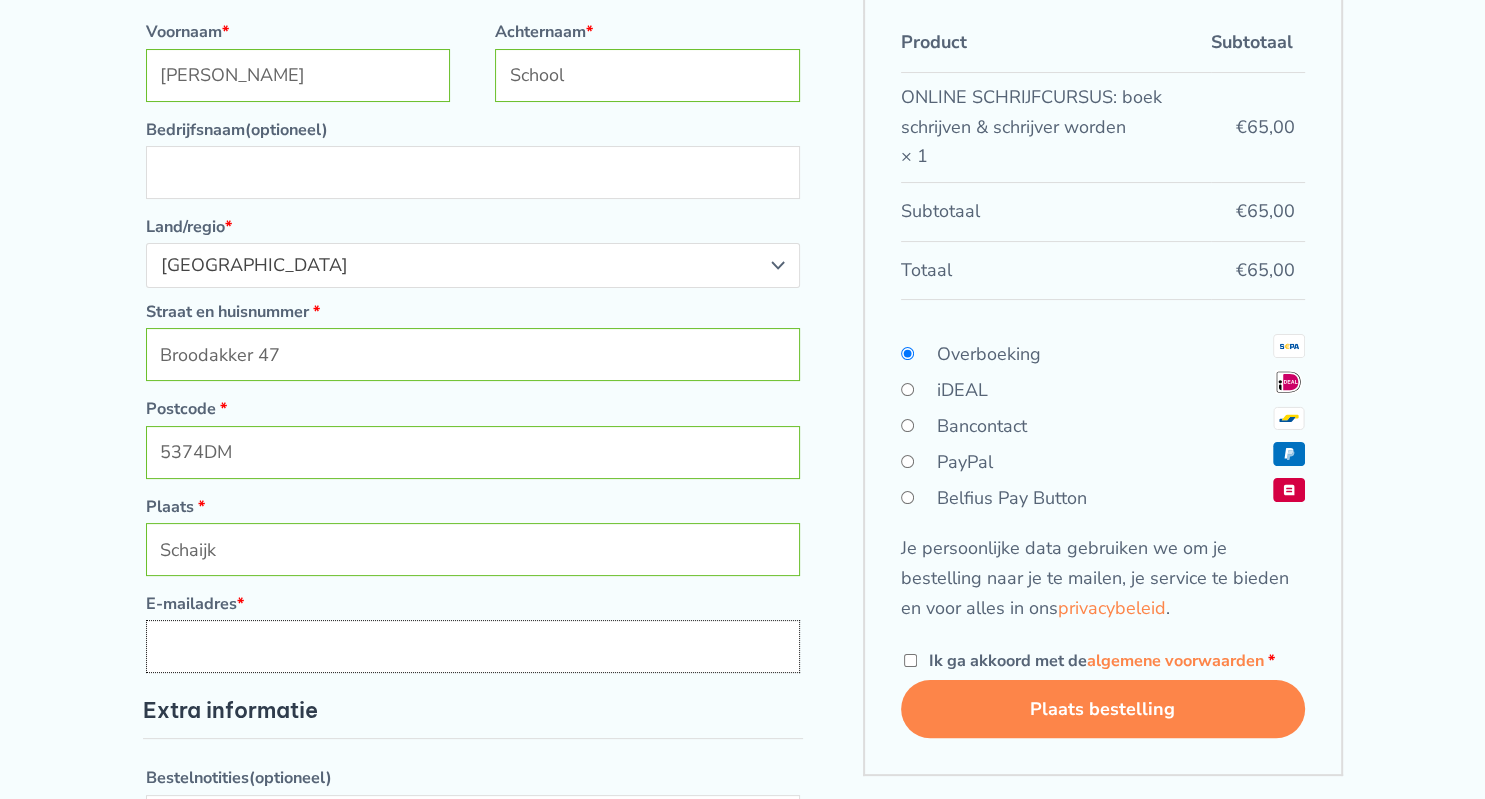 click on "E-mailadres  *" at bounding box center (473, 646) 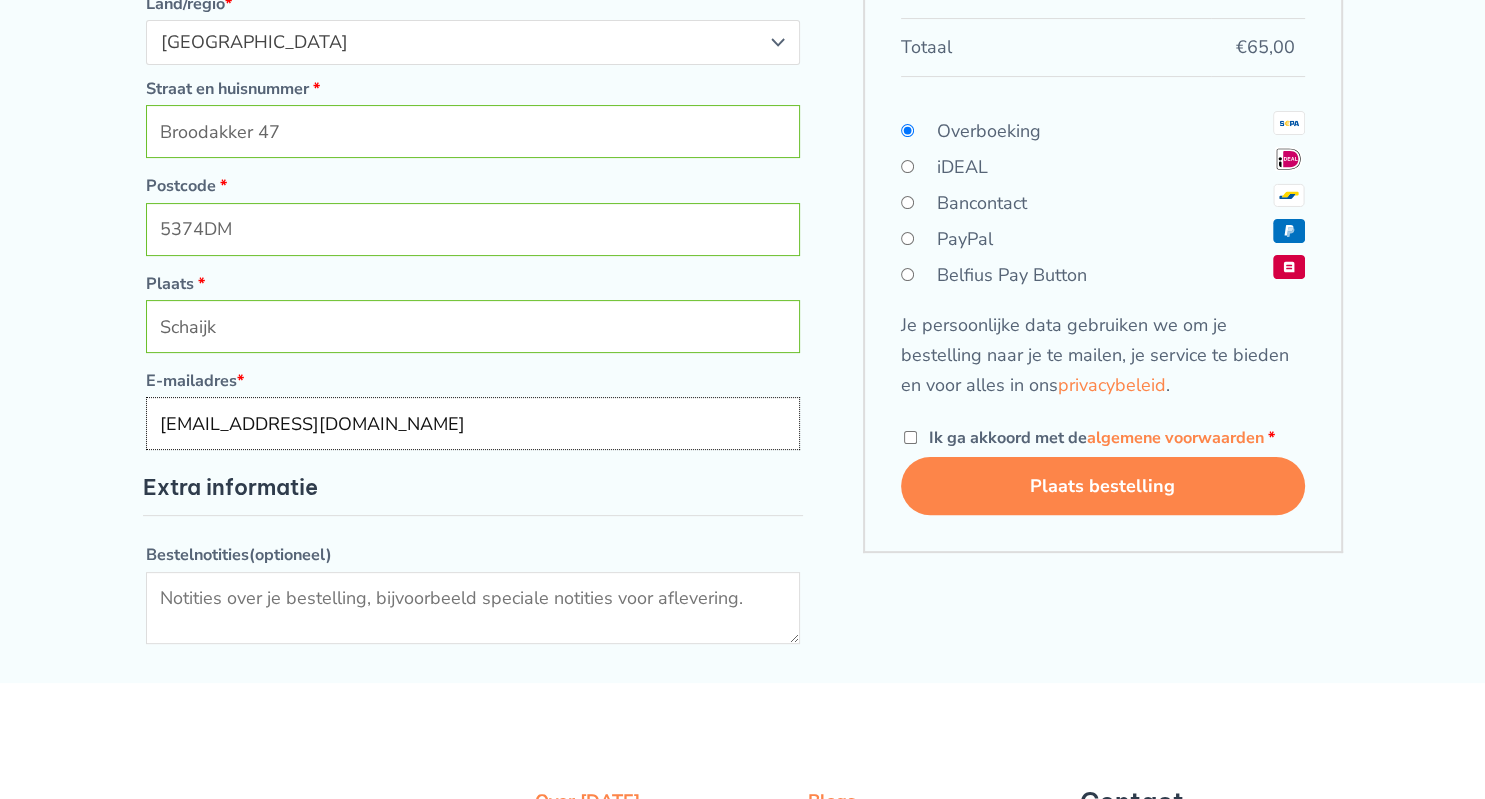 scroll, scrollTop: 422, scrollLeft: 0, axis: vertical 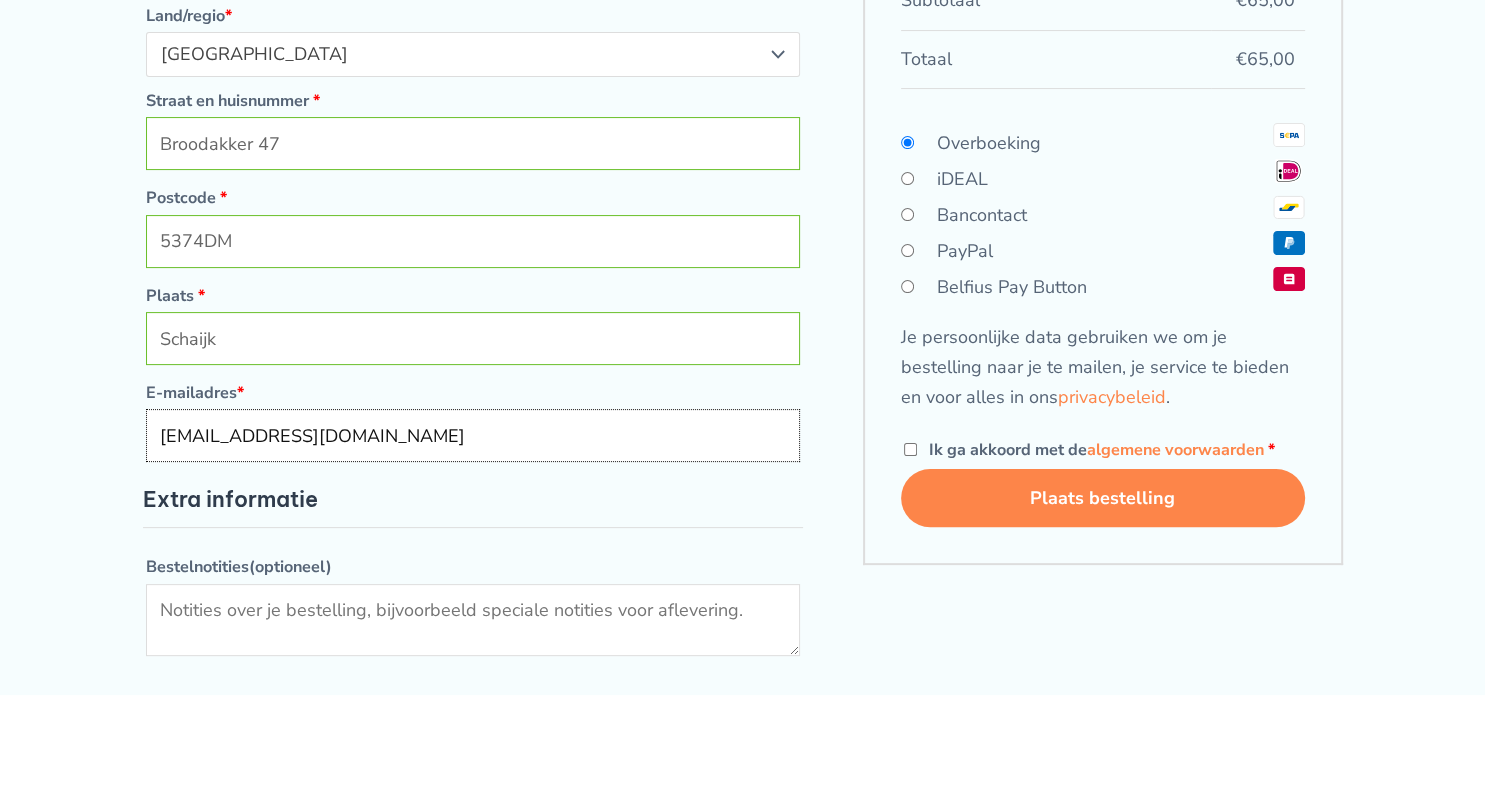 type on "[EMAIL_ADDRESS][DOMAIN_NAME]" 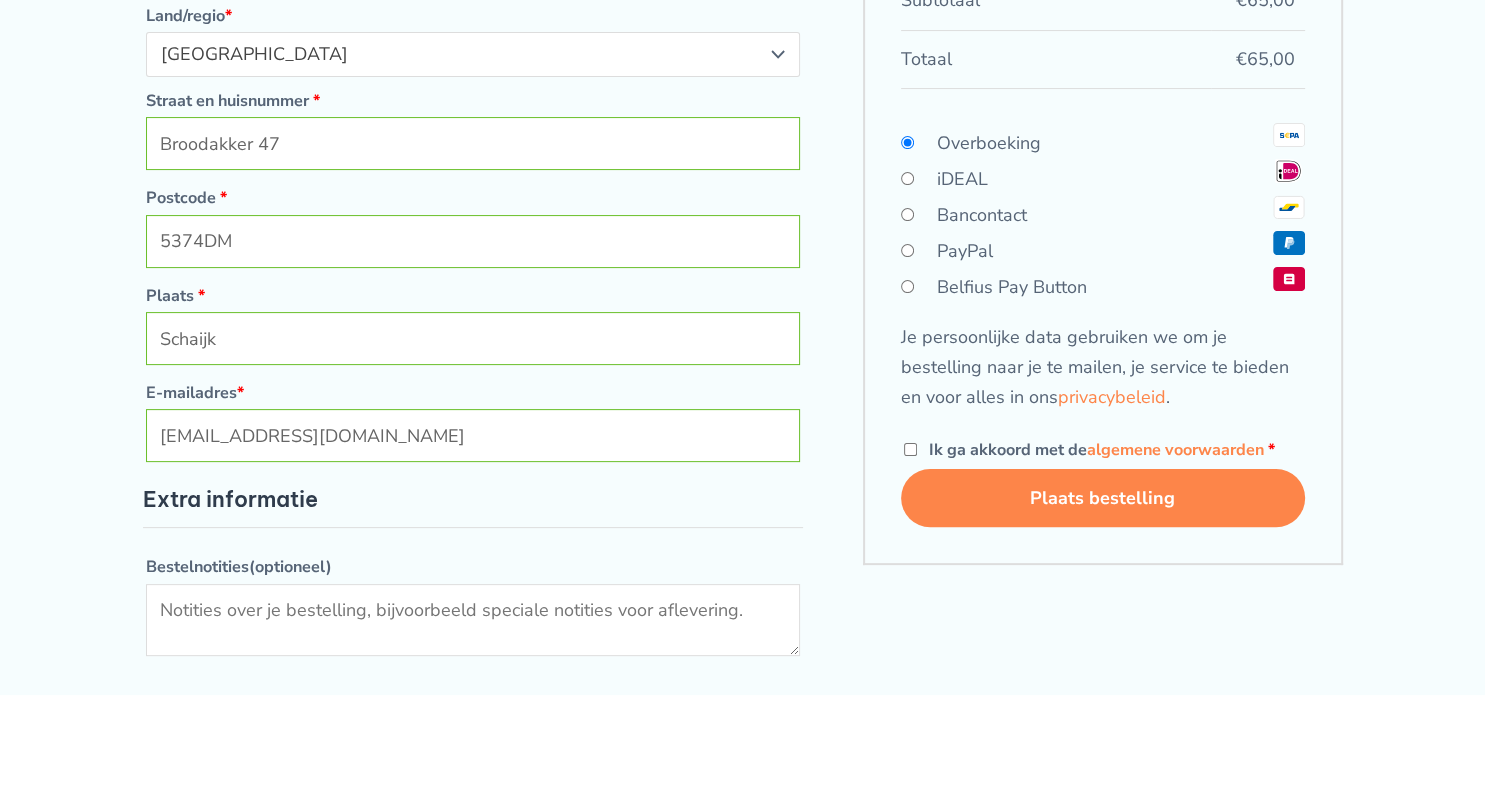 click on "iDEAL" at bounding box center [1103, 179] 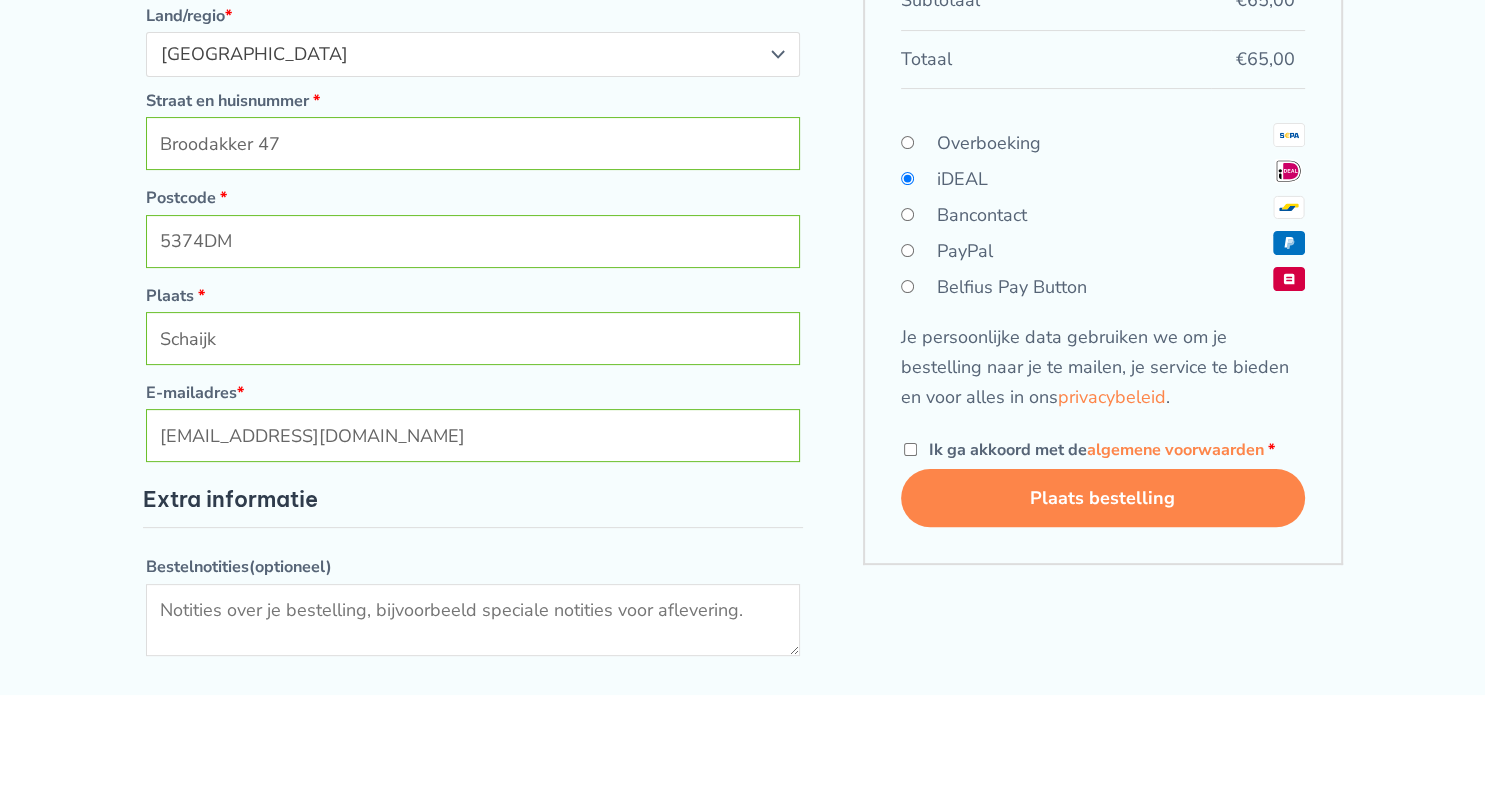 click on "Ik ga akkoord met de  algemene voorwaarden   *" at bounding box center (910, 449) 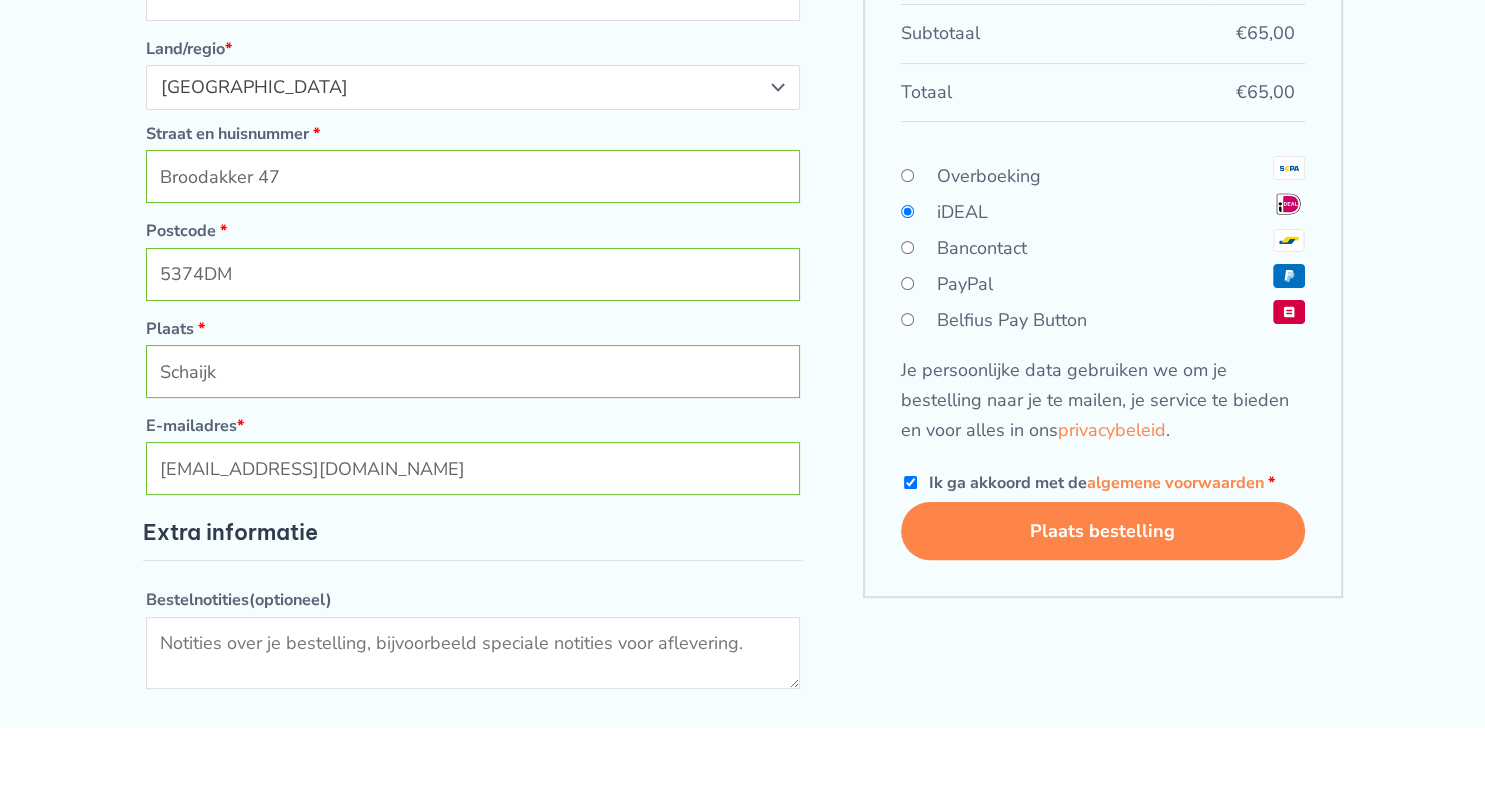 scroll, scrollTop: 422, scrollLeft: 0, axis: vertical 